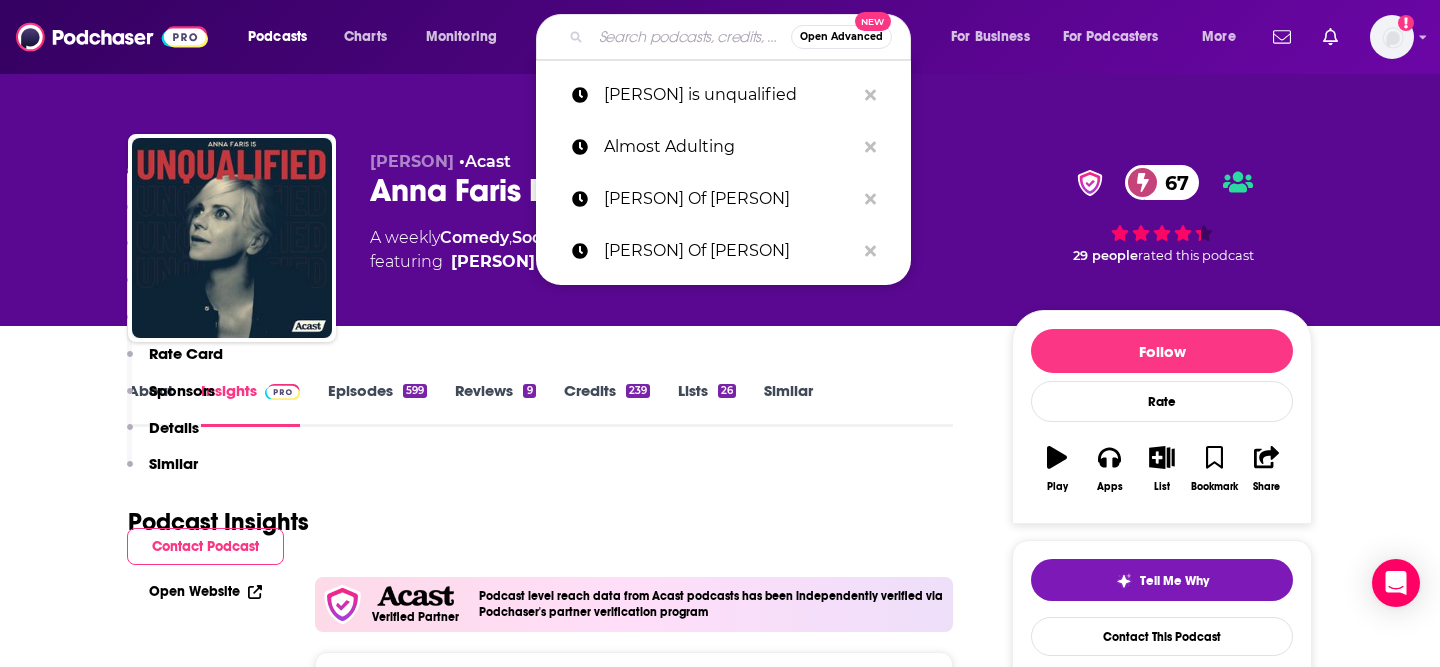 click at bounding box center [691, 37] 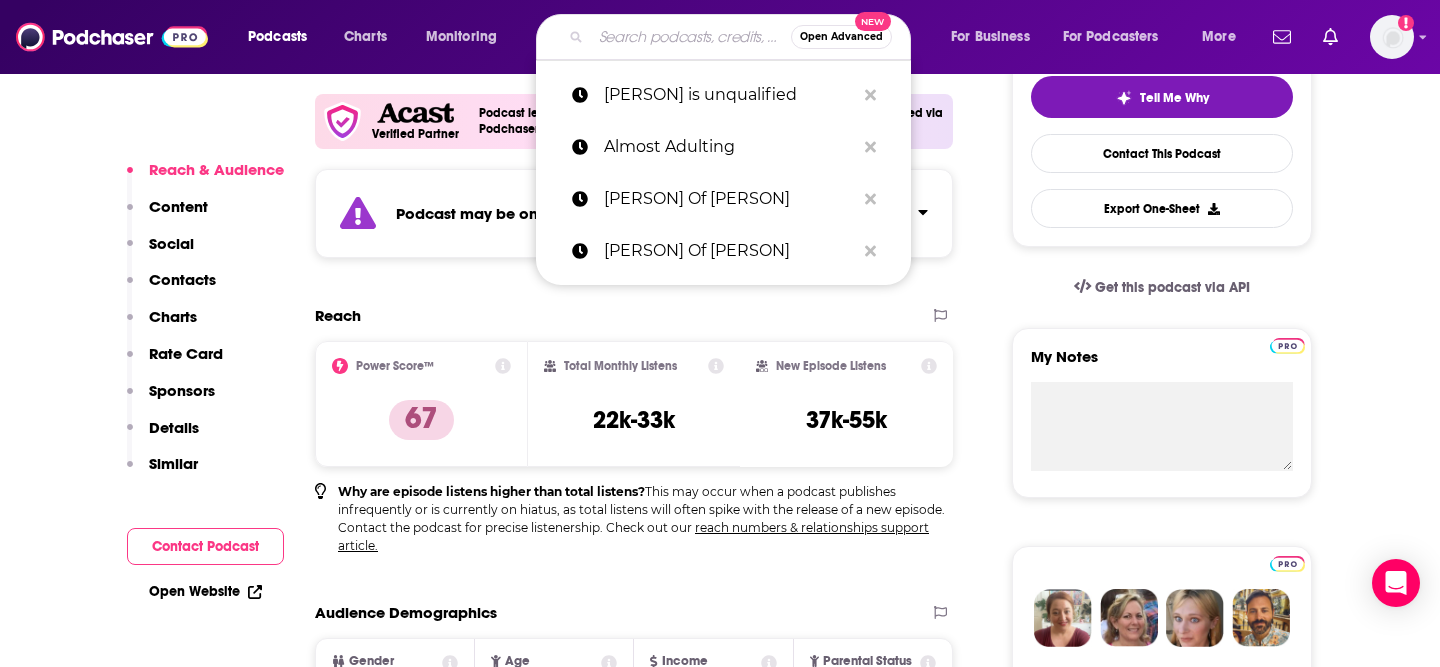 type on "Doctor [PERSON]" 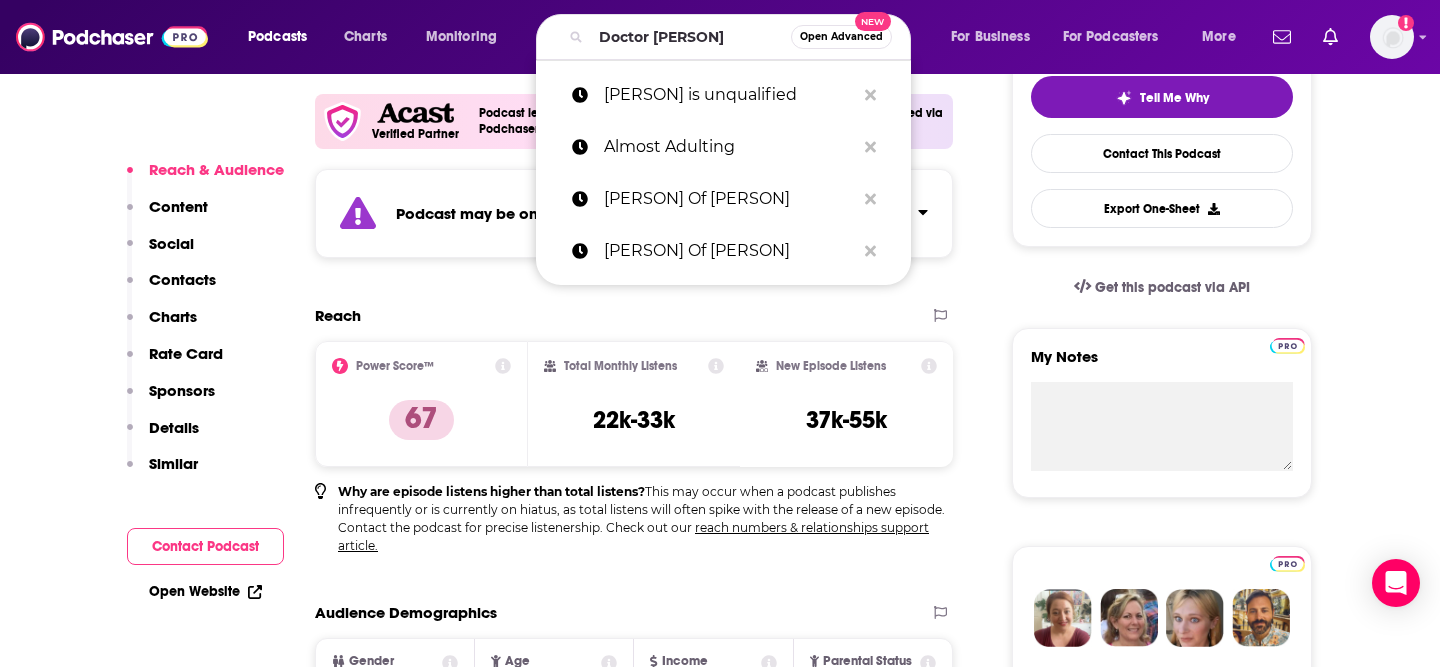 scroll, scrollTop: 0, scrollLeft: 0, axis: both 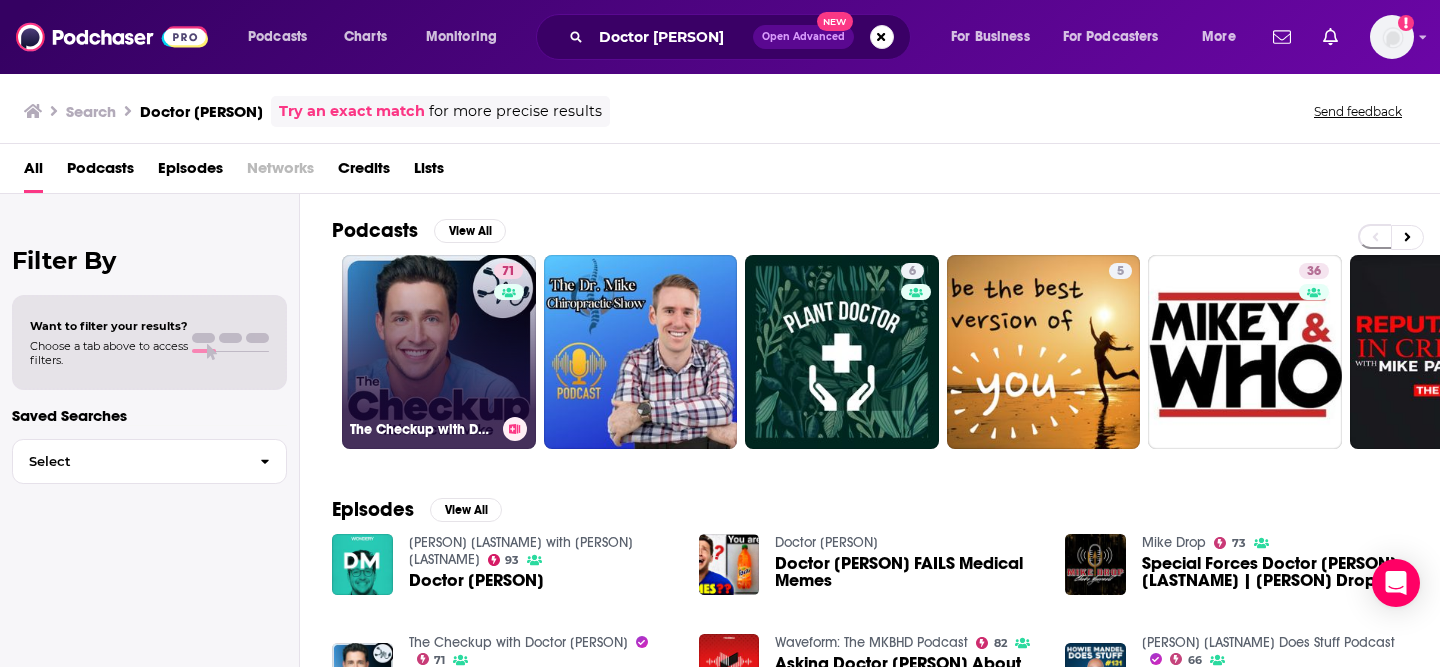 click on "71 The Checkup with Doctor [PERSON]" at bounding box center (439, 352) 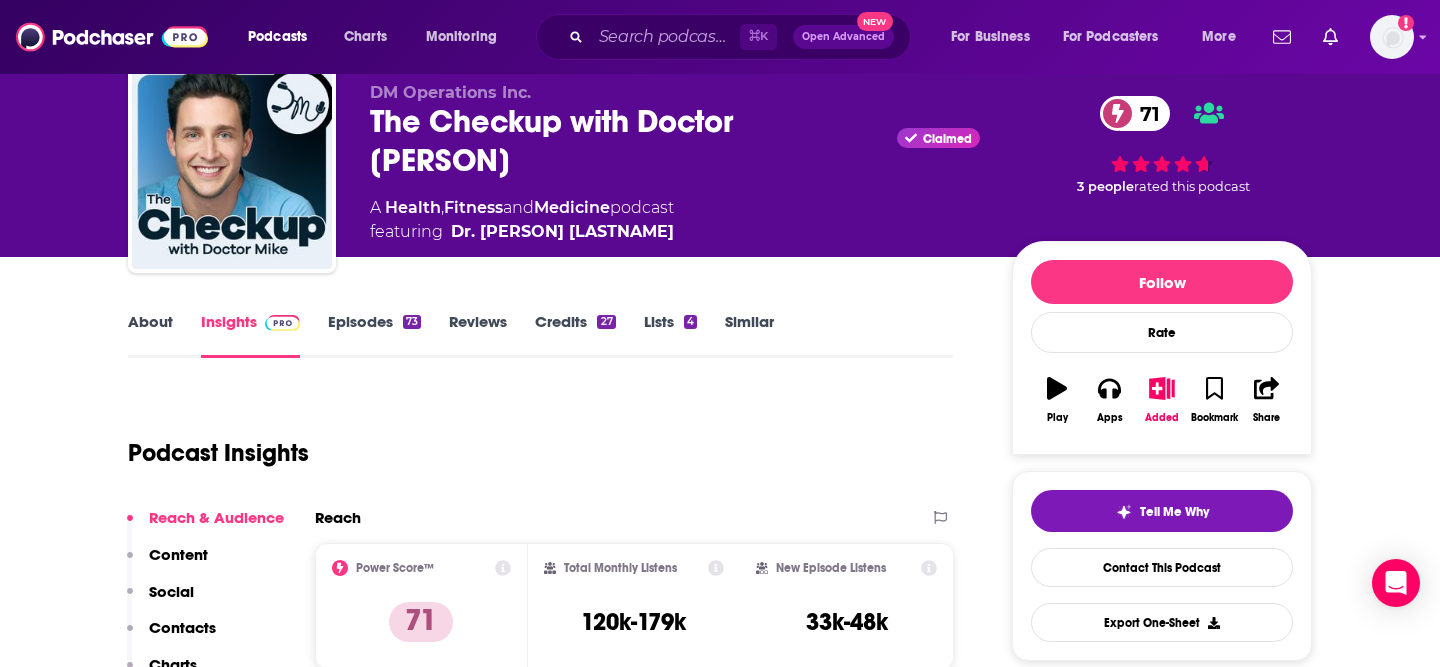 scroll, scrollTop: 78, scrollLeft: 0, axis: vertical 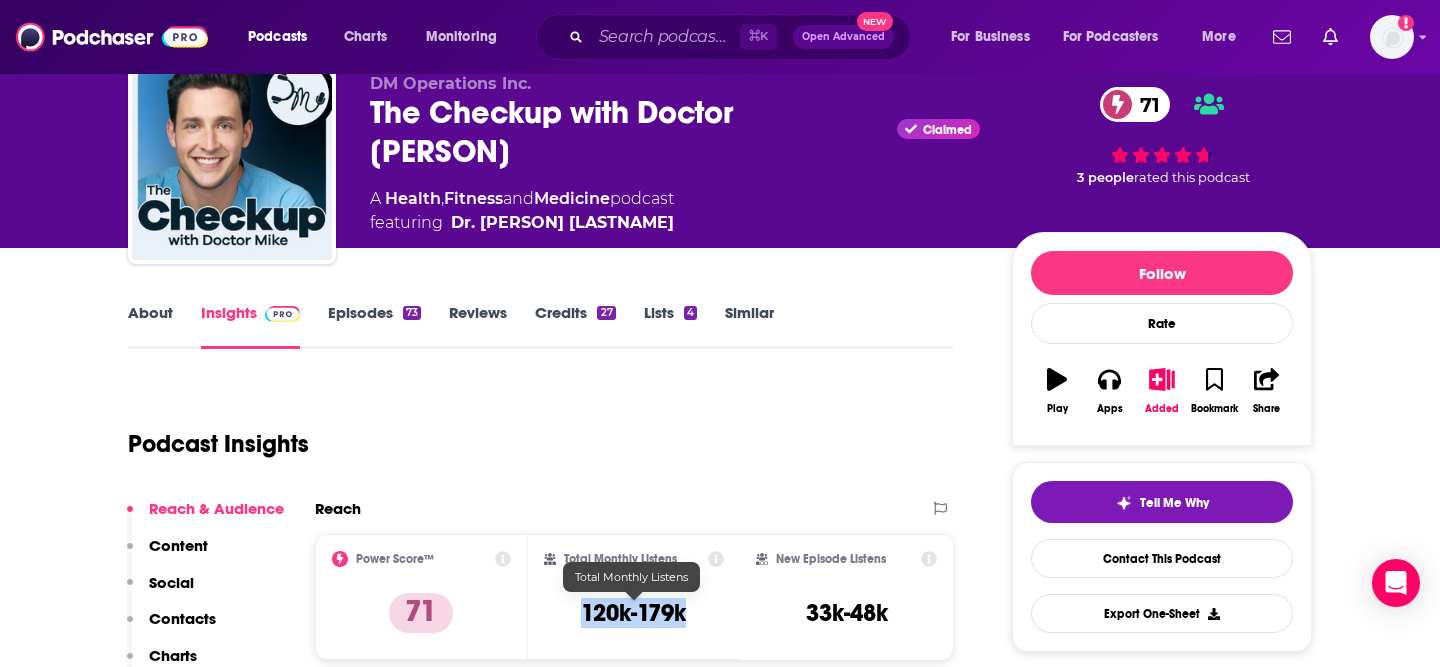 copy on "120k-179k" 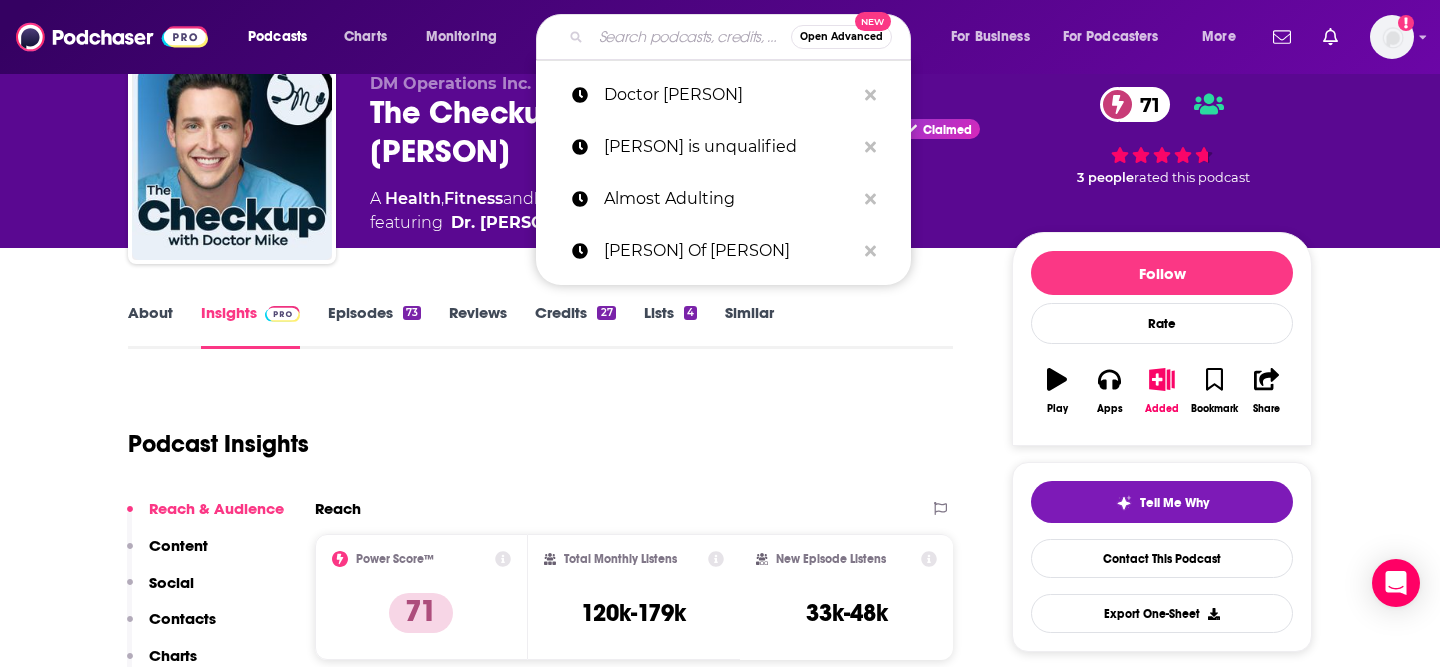 click at bounding box center (691, 37) 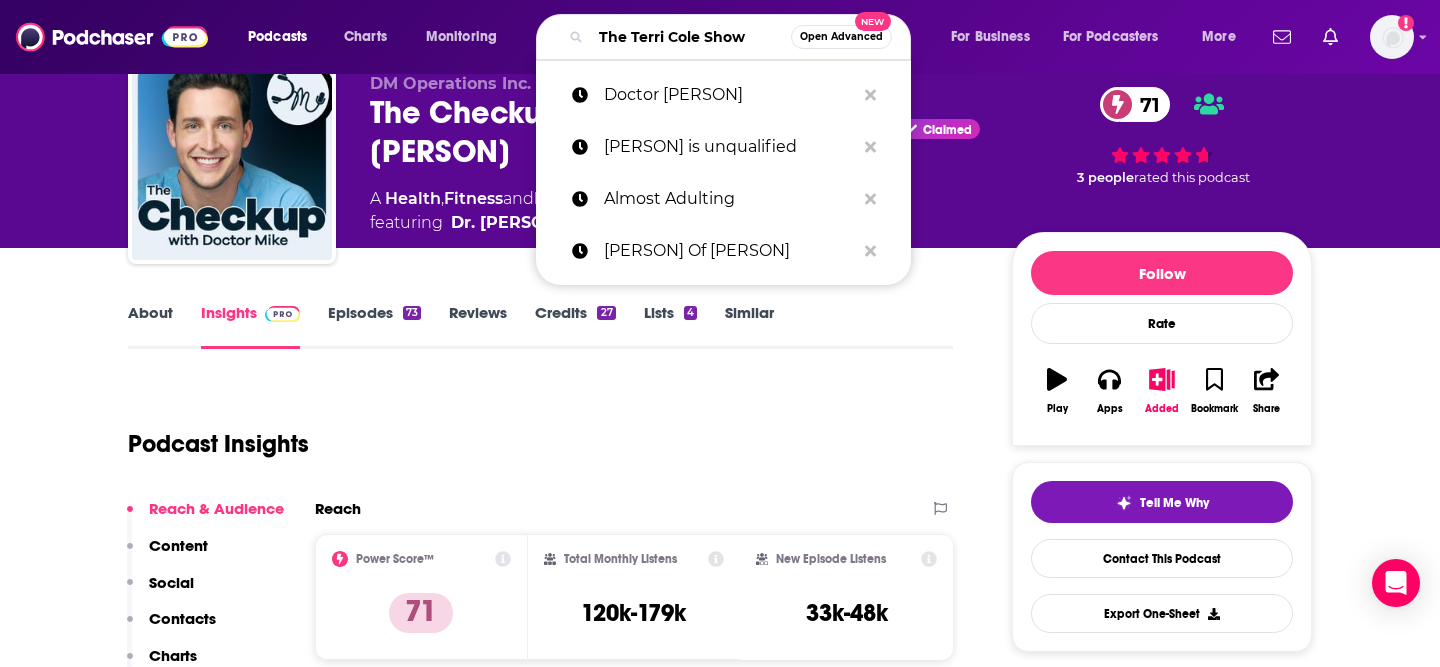 scroll, scrollTop: 0, scrollLeft: 3, axis: horizontal 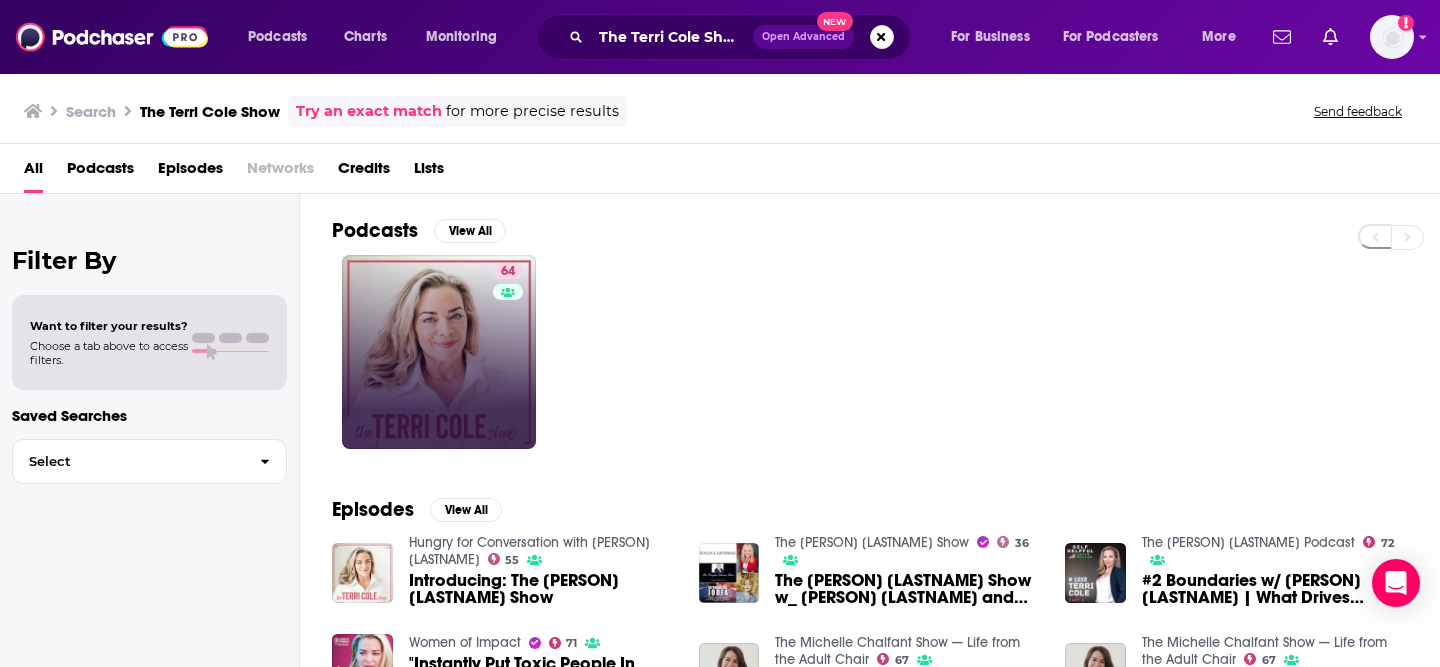click on "64" at bounding box center [510, 352] 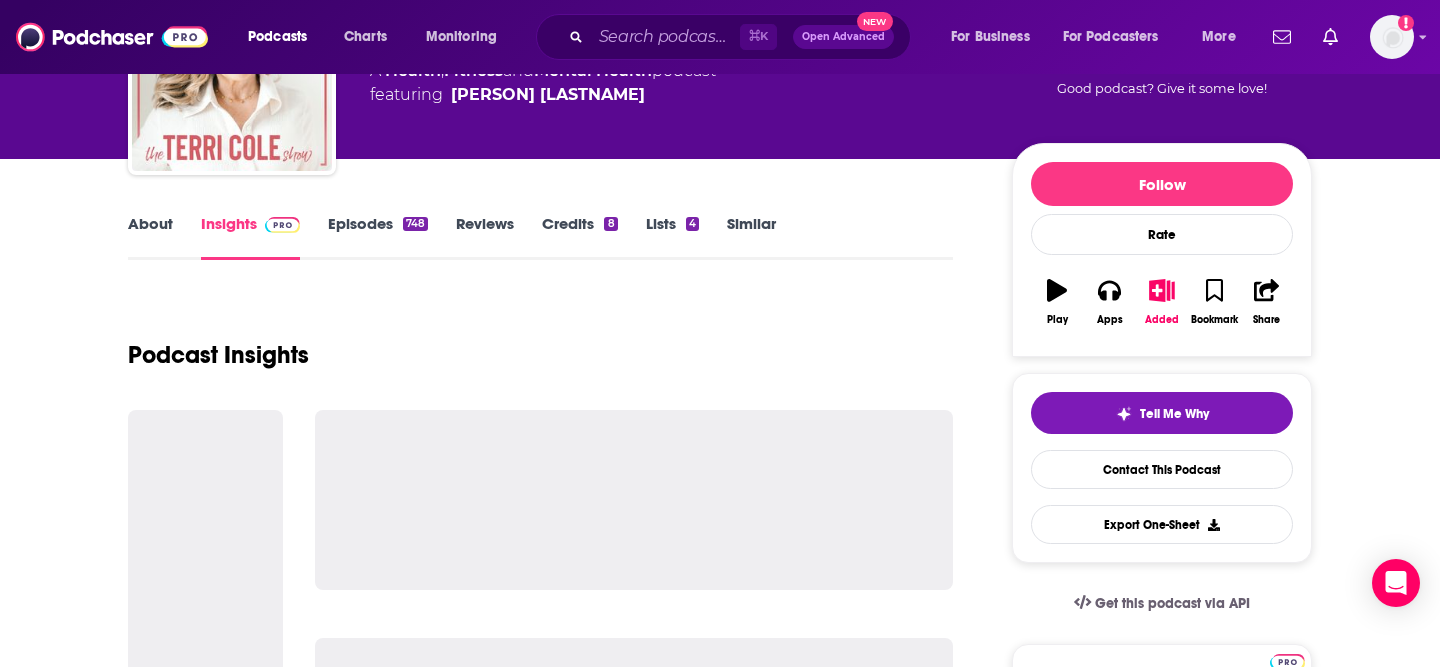 scroll, scrollTop: 218, scrollLeft: 0, axis: vertical 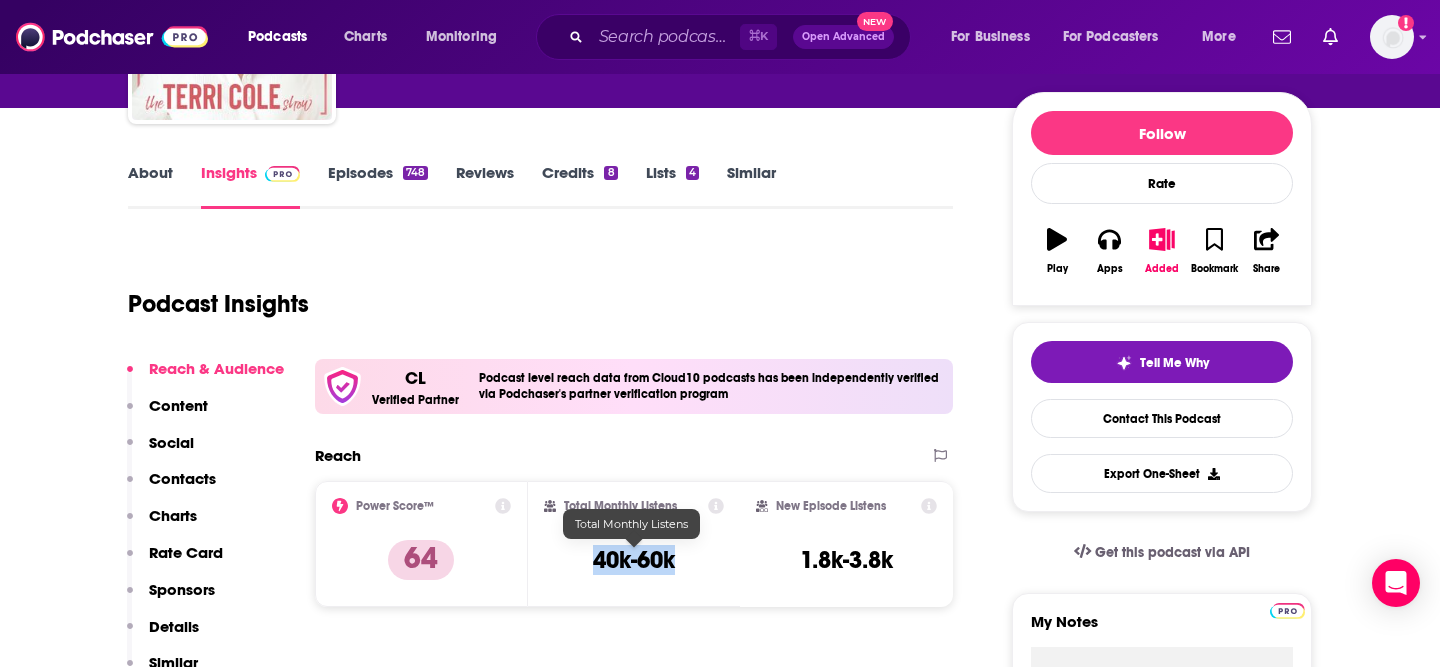 drag, startPoint x: 681, startPoint y: 564, endPoint x: 583, endPoint y: 562, distance: 98.02041 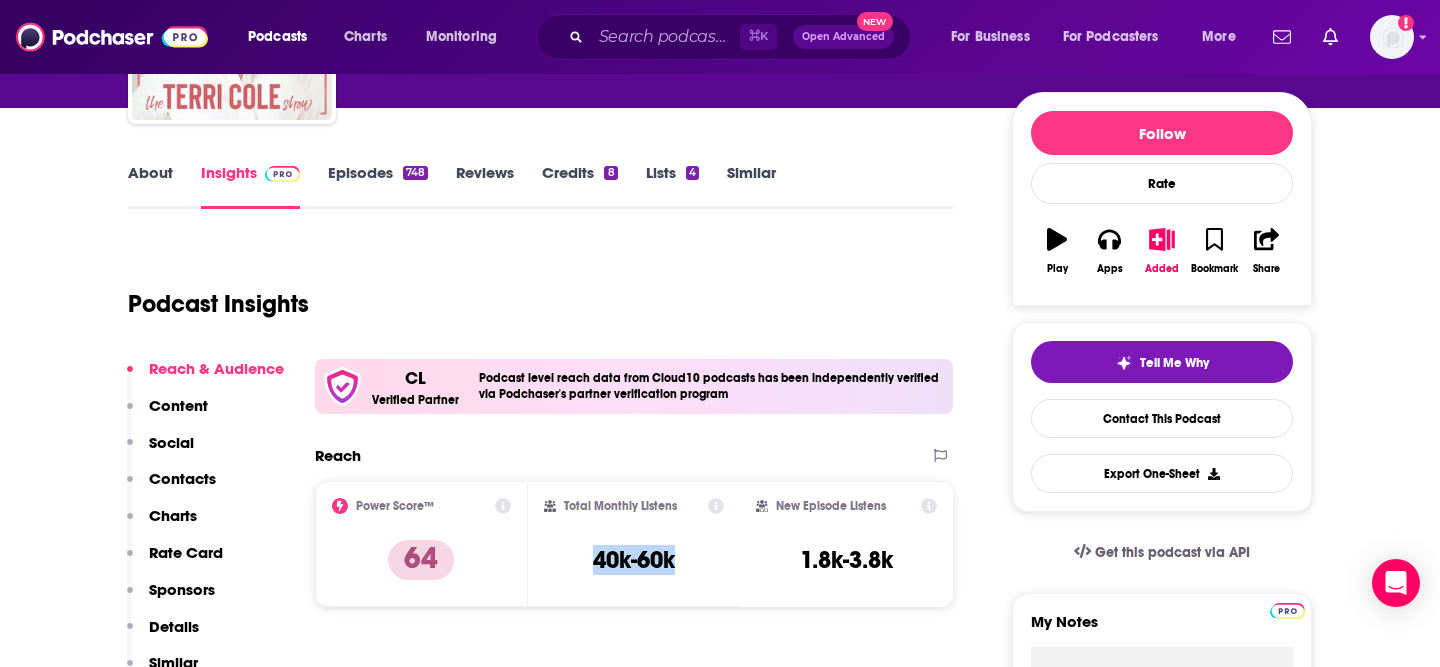copy on "40k-60k" 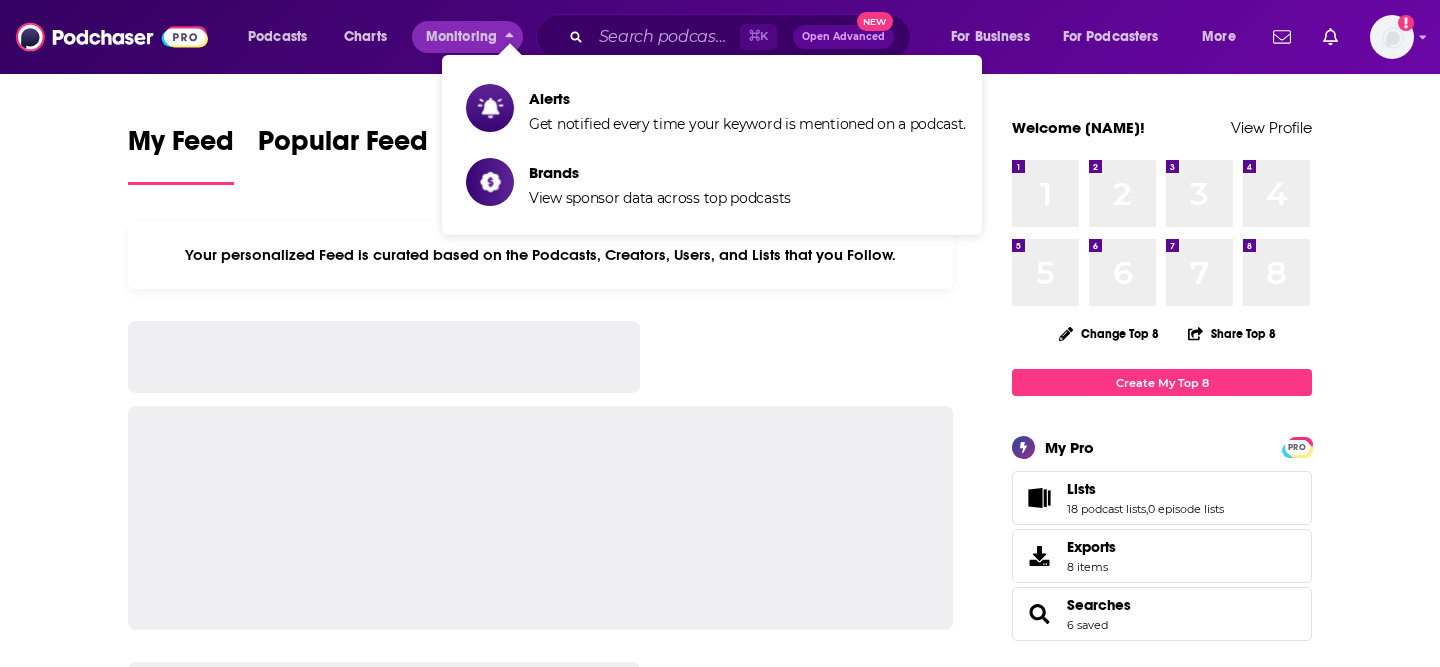 scroll, scrollTop: 0, scrollLeft: 0, axis: both 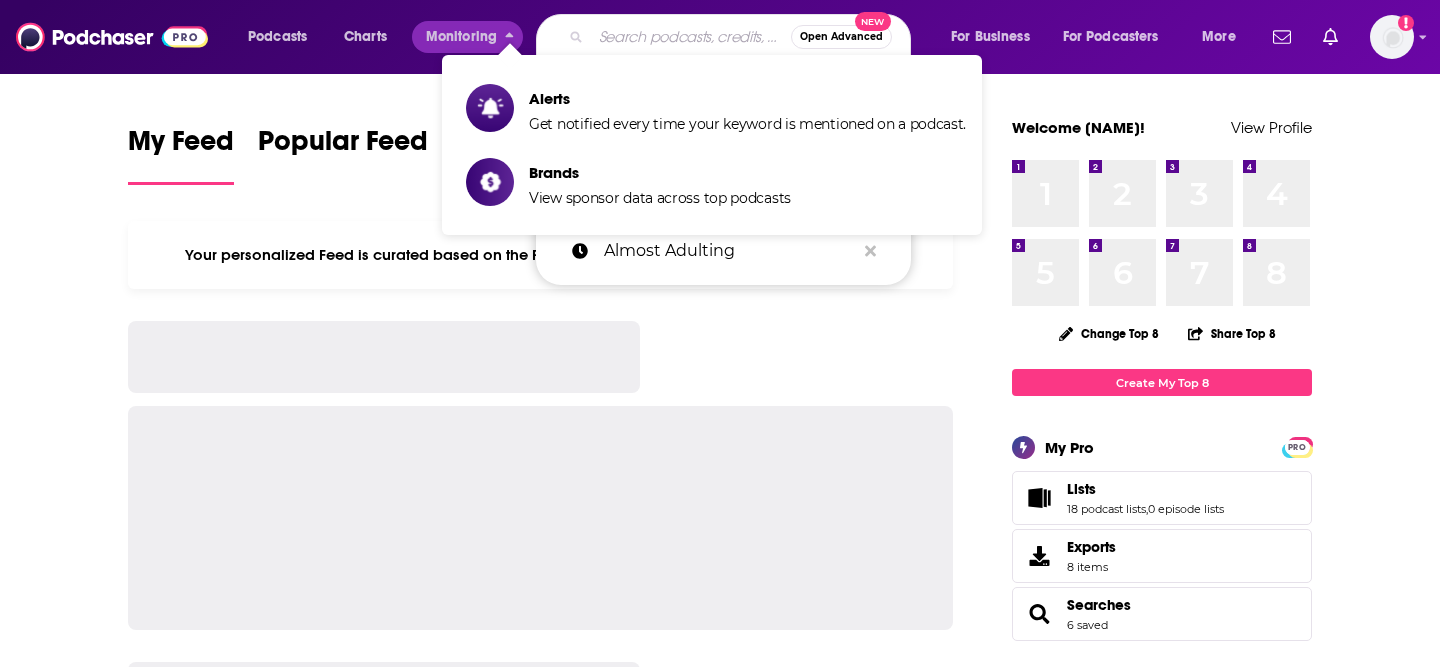 click at bounding box center [691, 37] 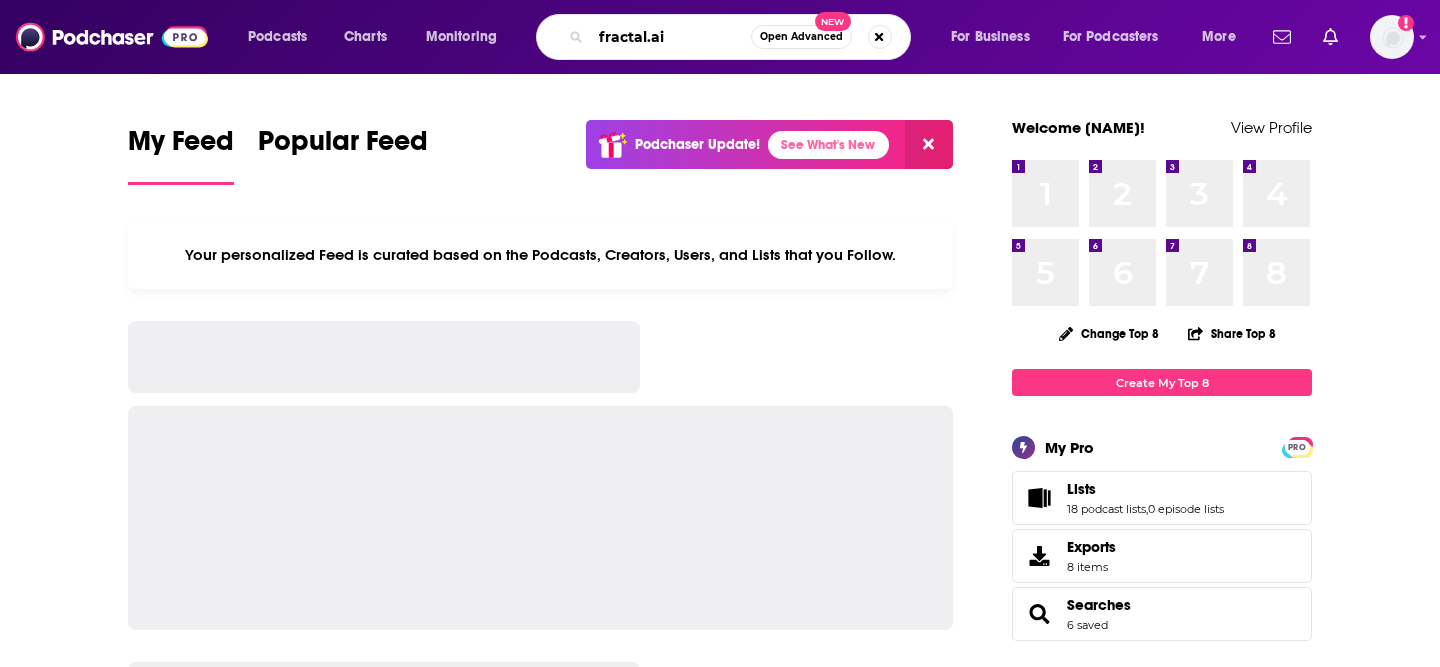 type on "fractal.ai" 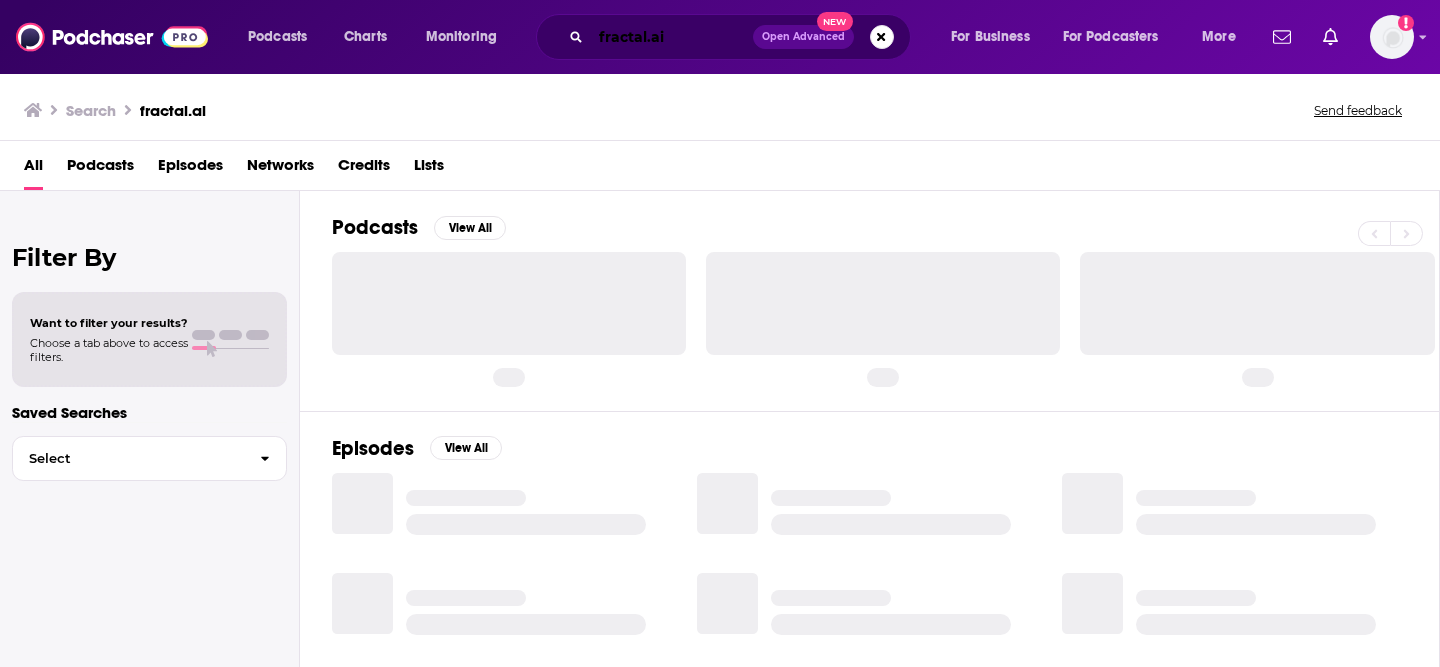 click on "fractal.ai" at bounding box center (672, 37) 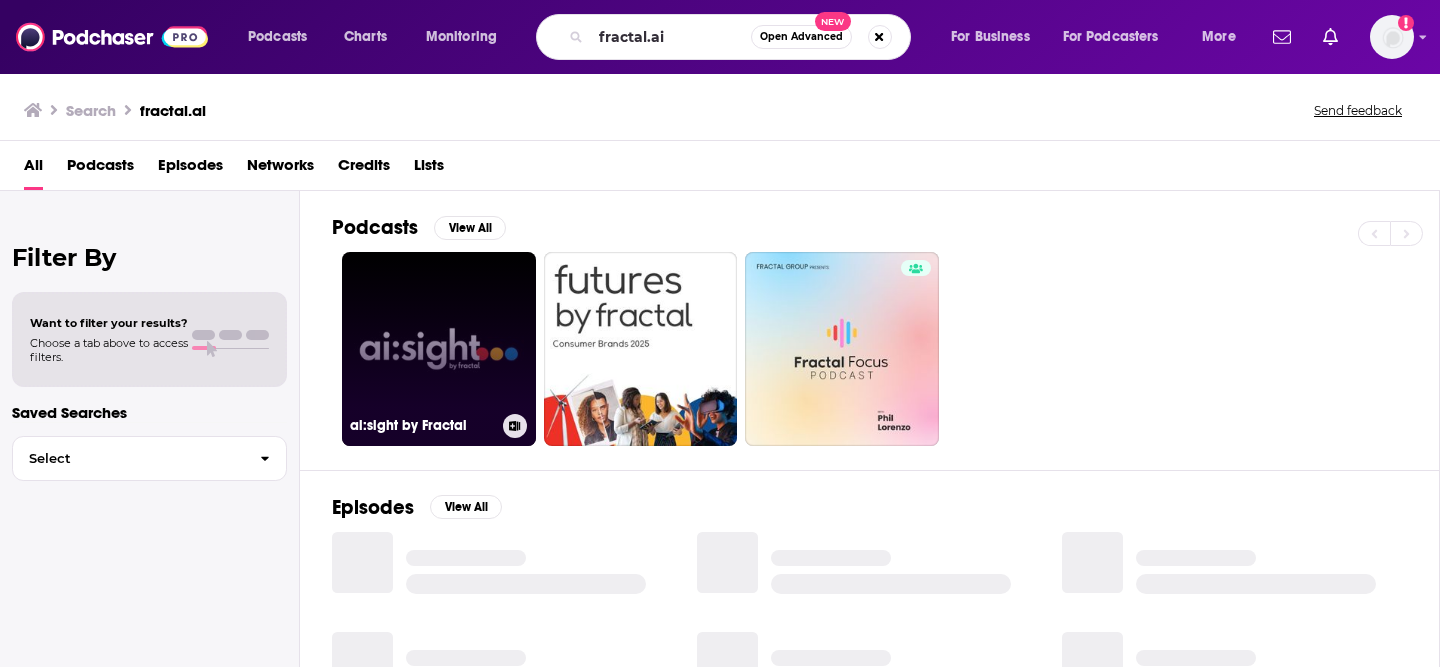 click on "ai:sight by Fractal" at bounding box center [439, 349] 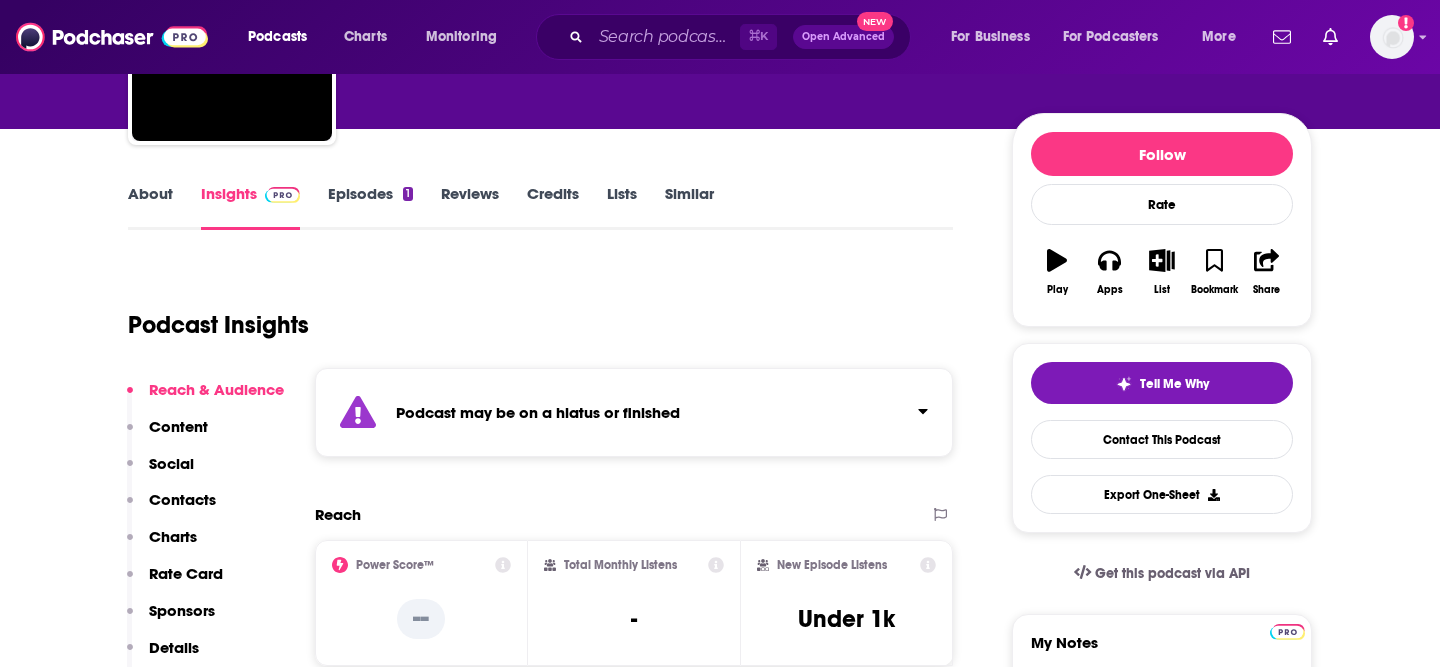 scroll, scrollTop: 131, scrollLeft: 0, axis: vertical 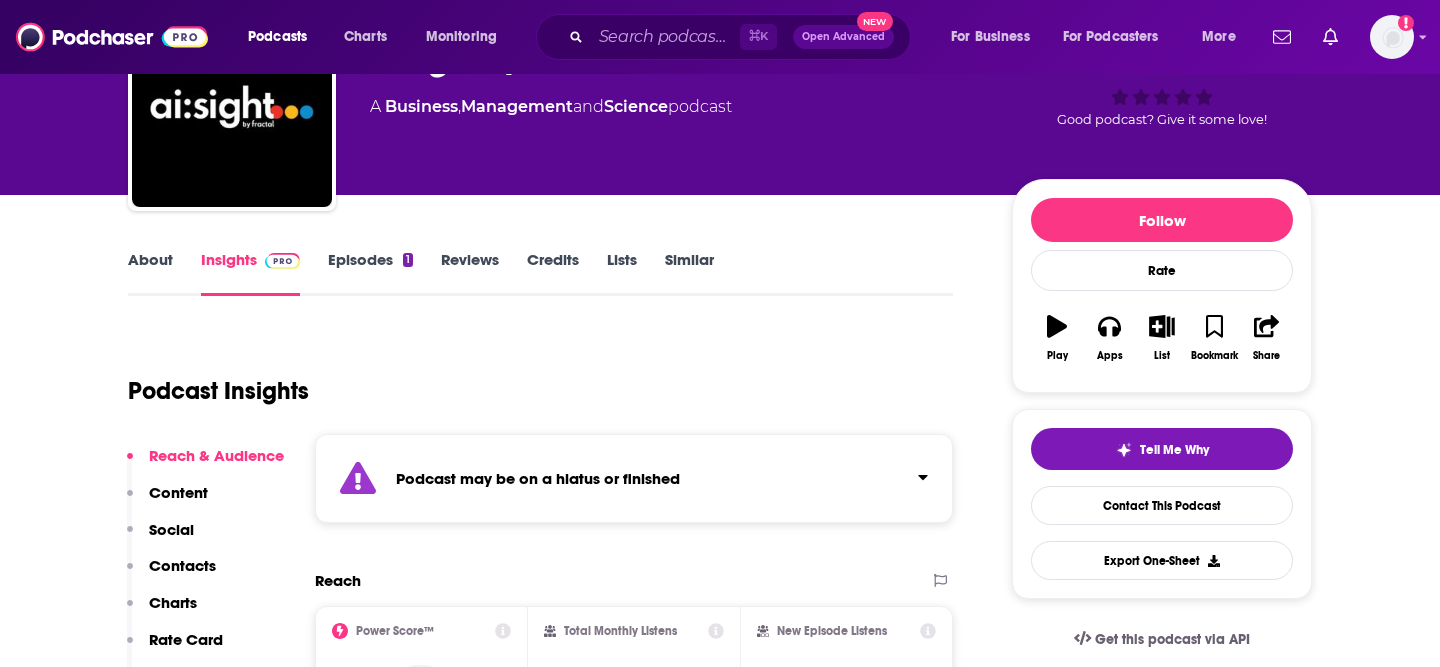 click on "About" at bounding box center [150, 273] 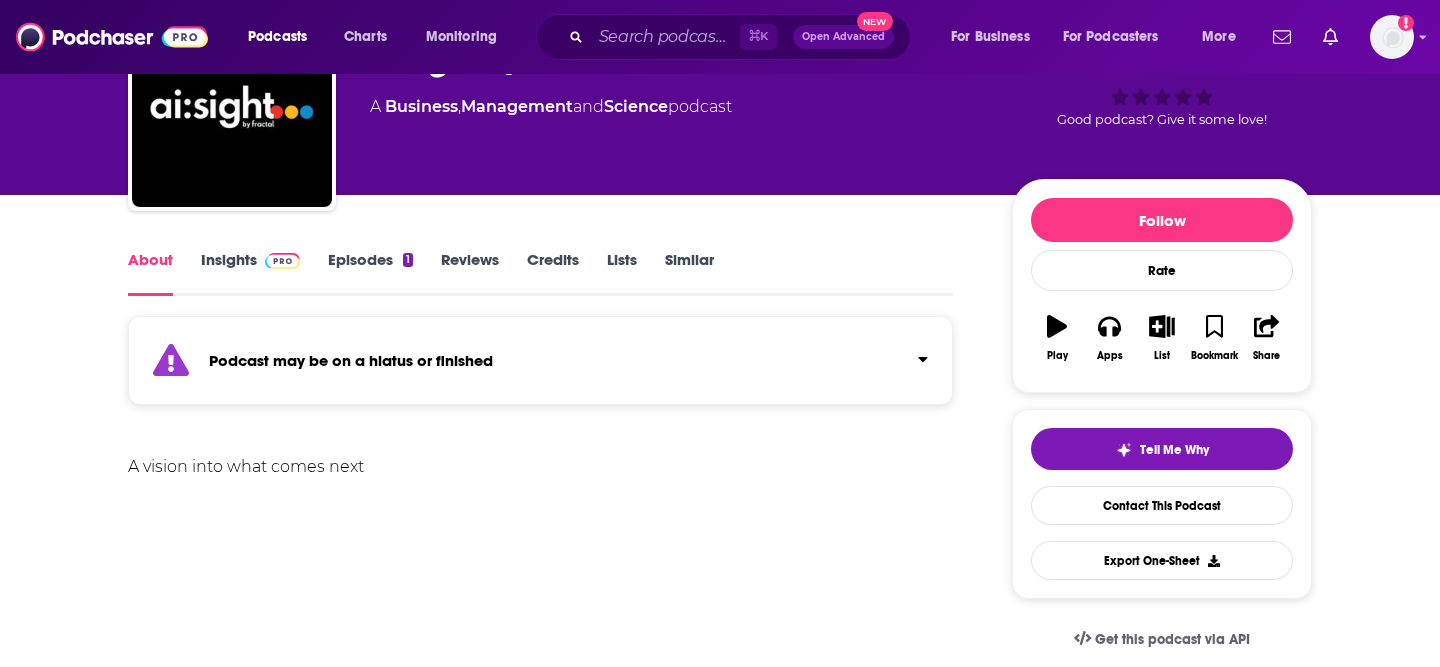 scroll, scrollTop: 0, scrollLeft: 0, axis: both 